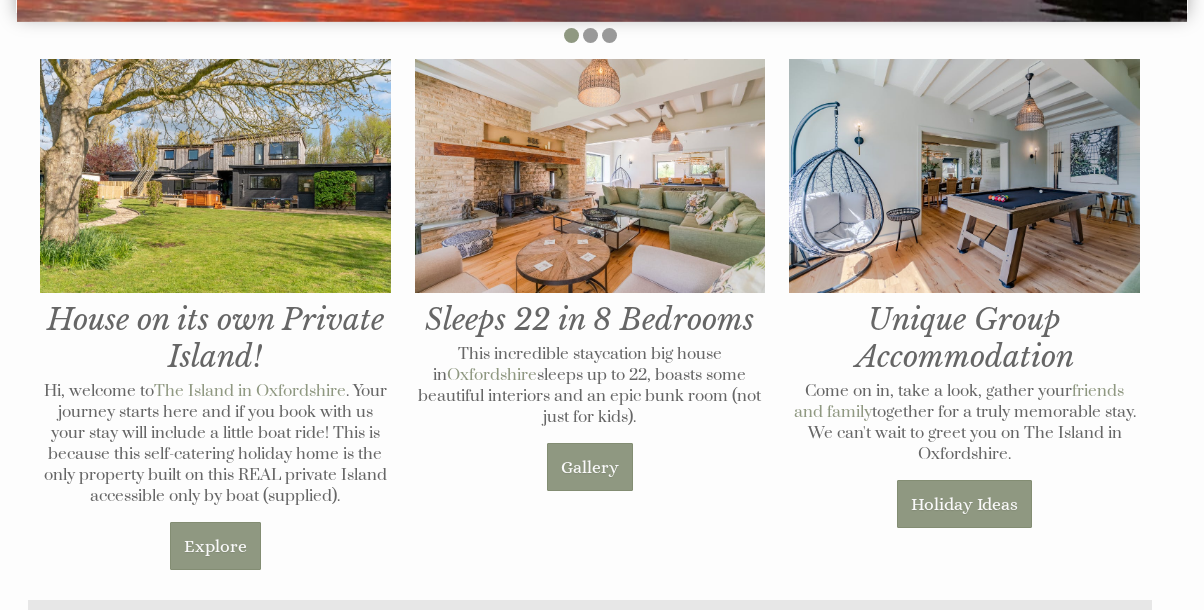 scroll, scrollTop: 642, scrollLeft: 0, axis: vertical 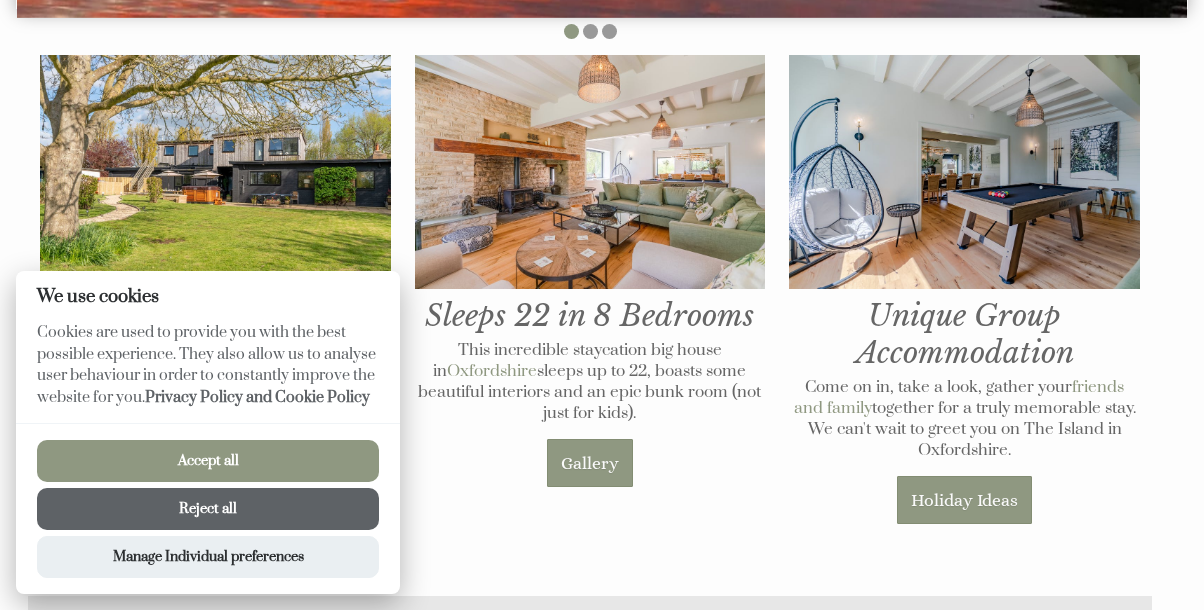 click on "Accept all" at bounding box center (208, 461) 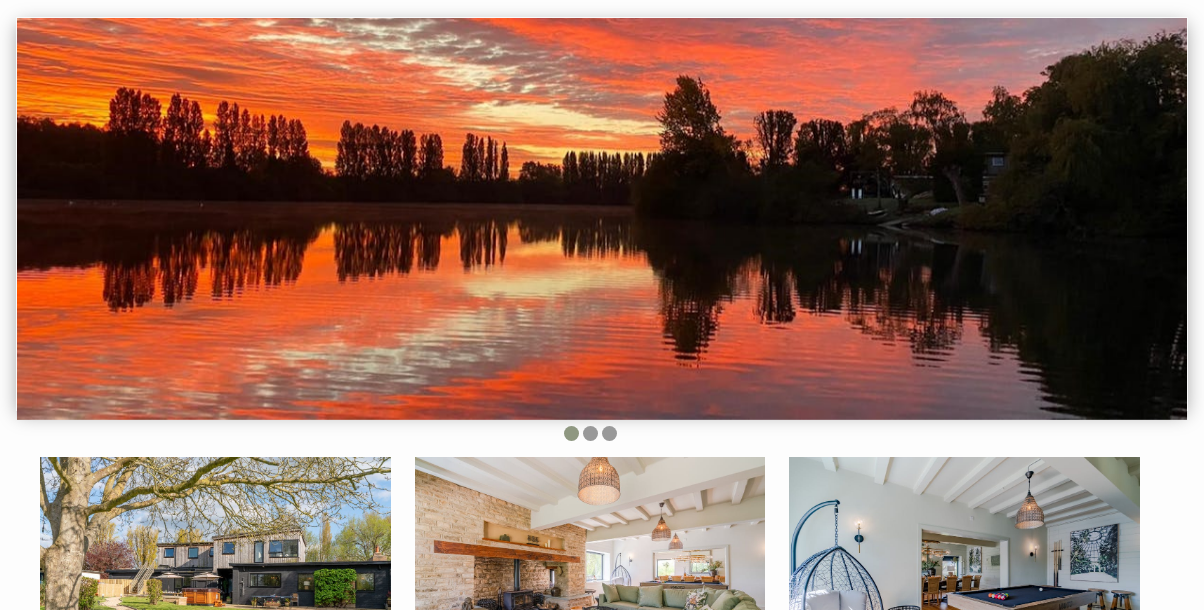scroll, scrollTop: 345, scrollLeft: 0, axis: vertical 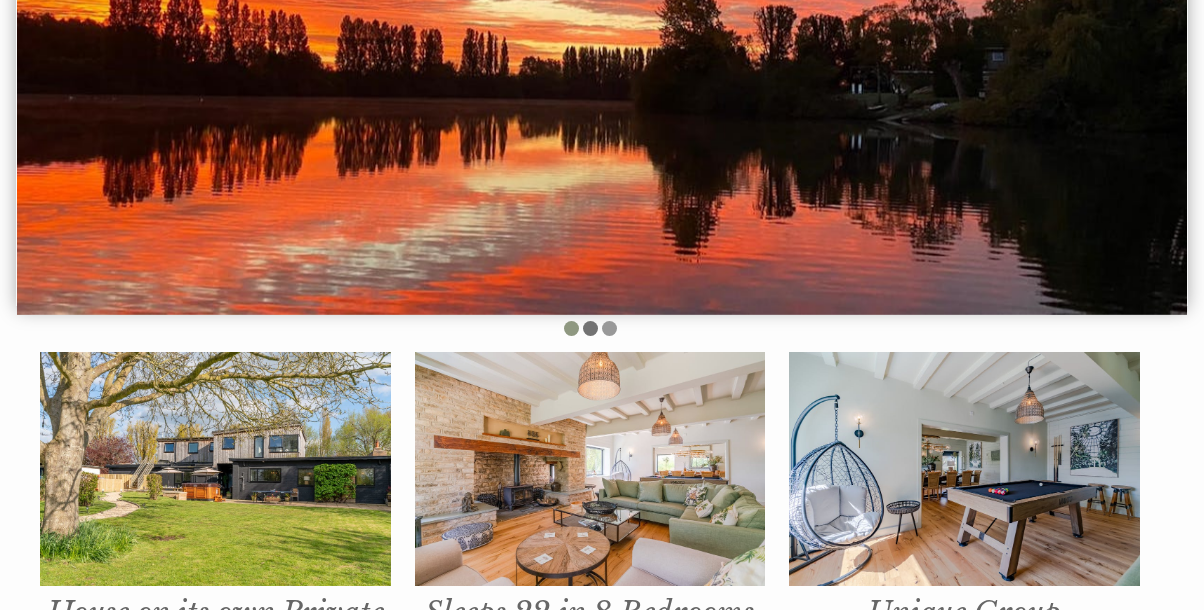 click at bounding box center [590, 328] 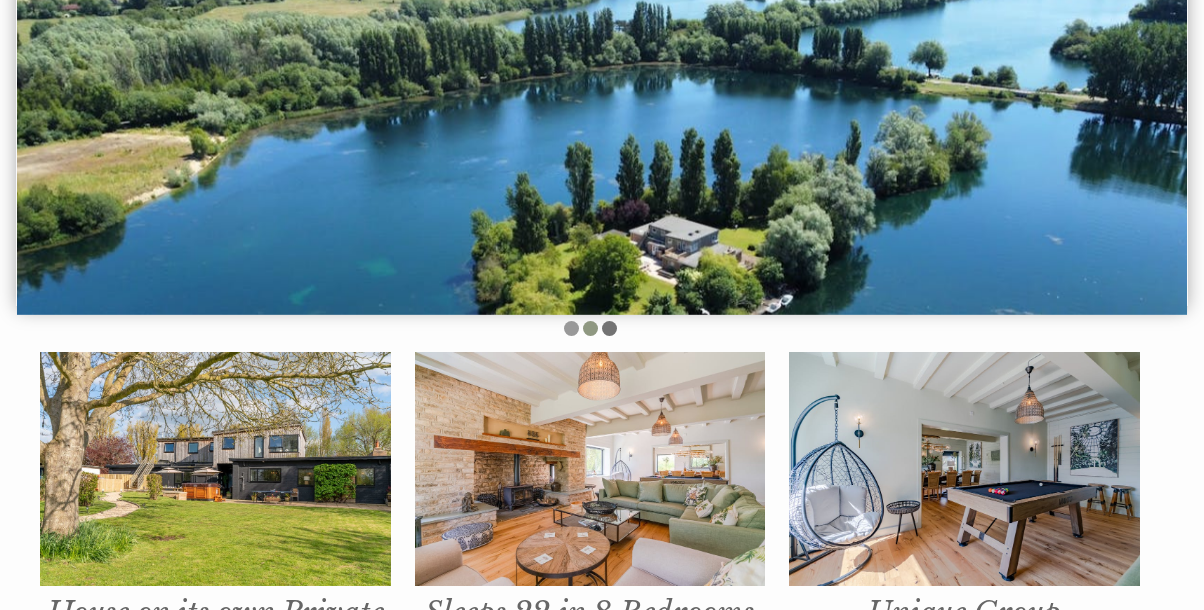 click at bounding box center (609, 328) 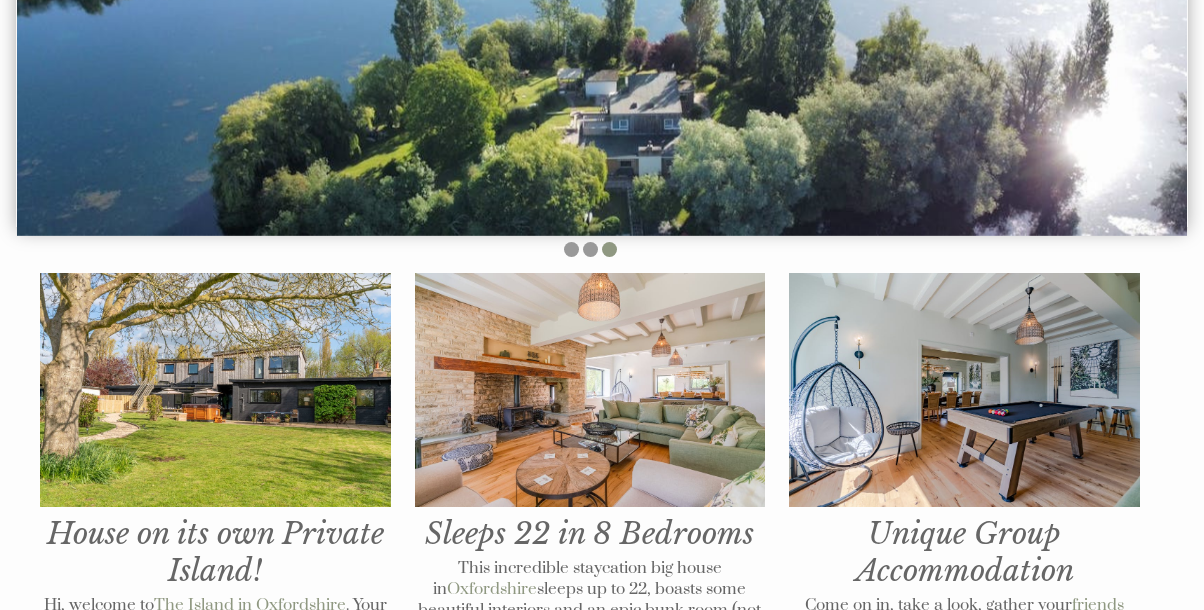 scroll, scrollTop: 0, scrollLeft: 0, axis: both 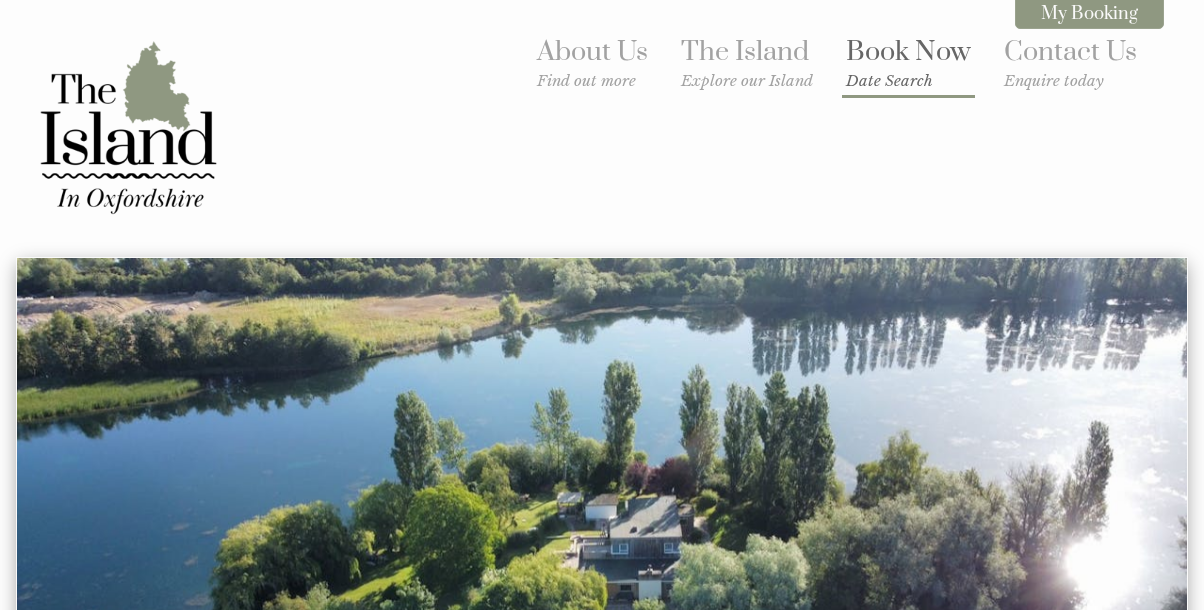 click on "Book Now  Date Search" at bounding box center [908, 62] 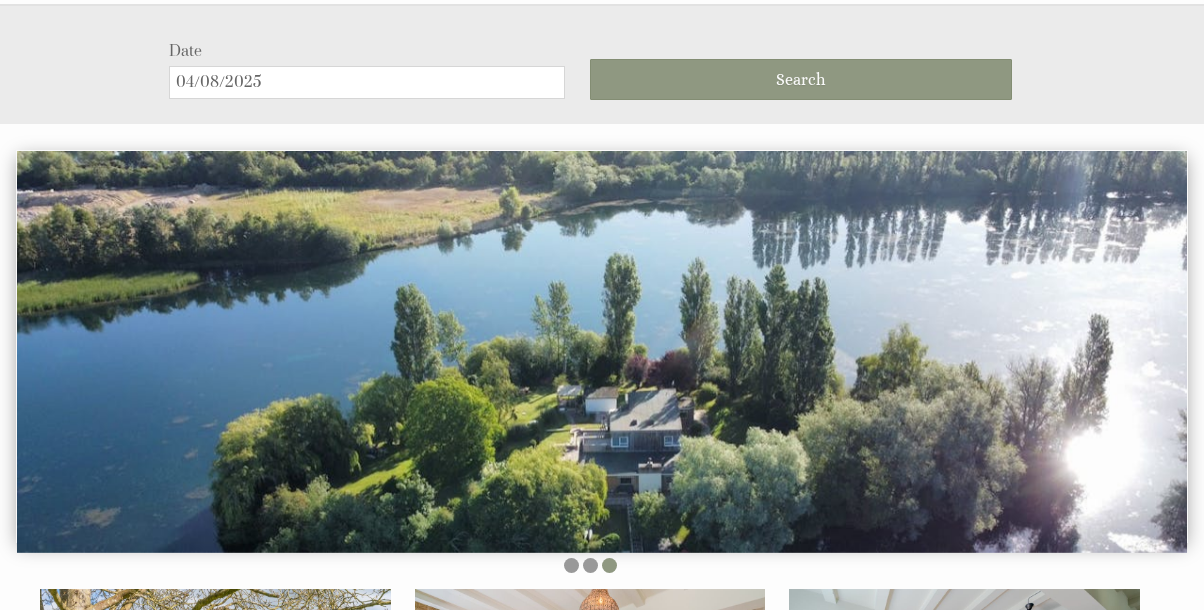 scroll, scrollTop: 257, scrollLeft: 0, axis: vertical 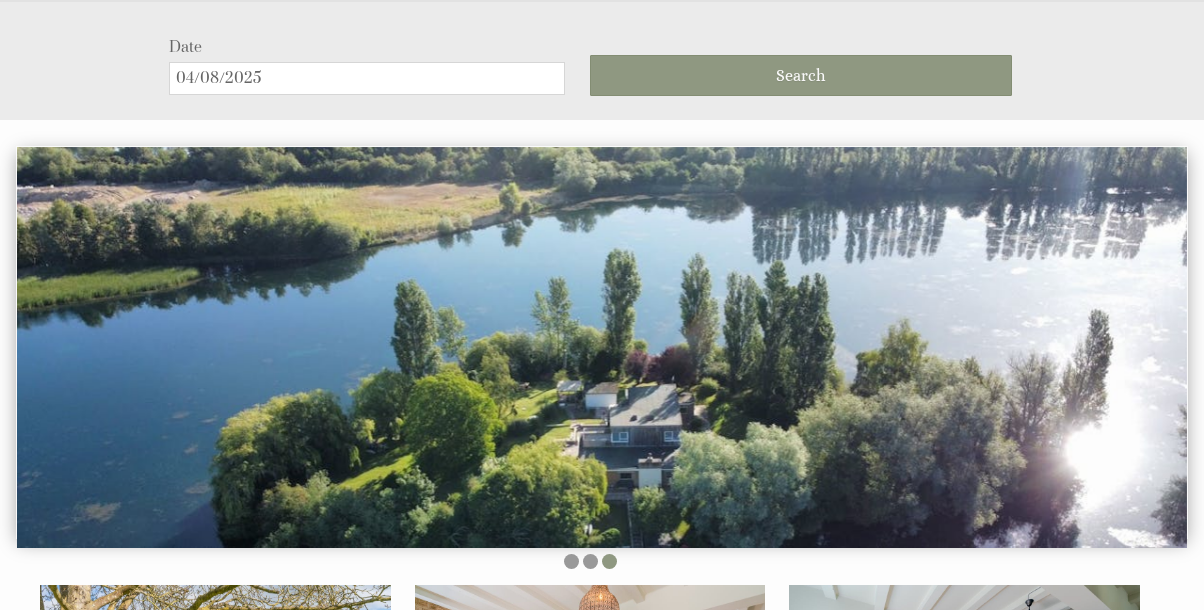 click on "04/08/2025" at bounding box center [367, 78] 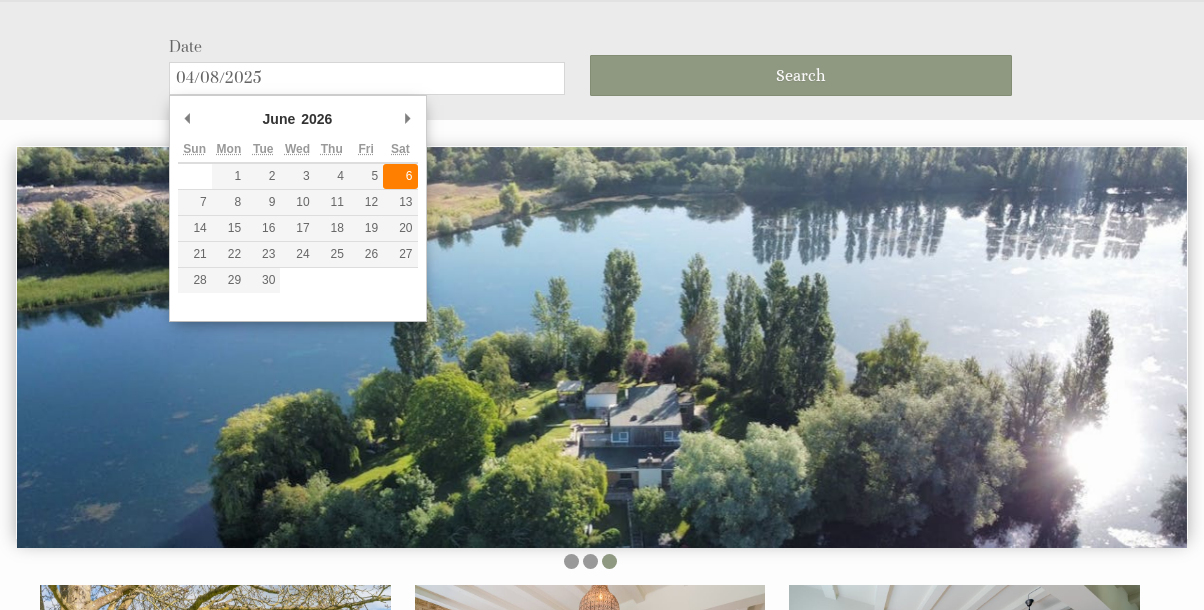 type on "06/06/2026" 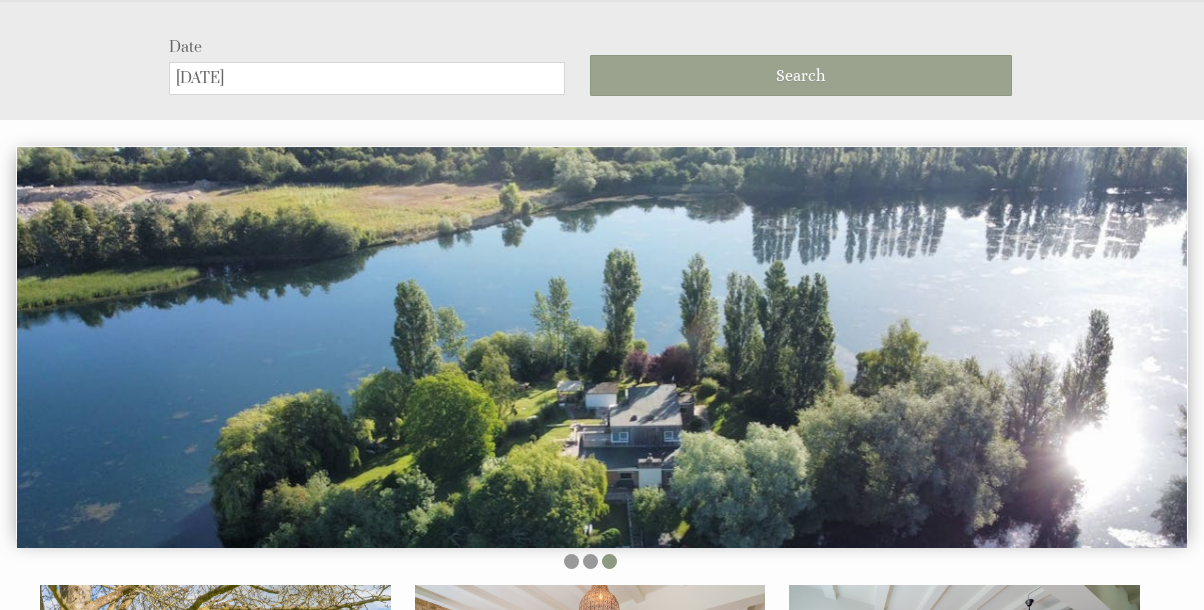 click on "Search" at bounding box center (800, 75) 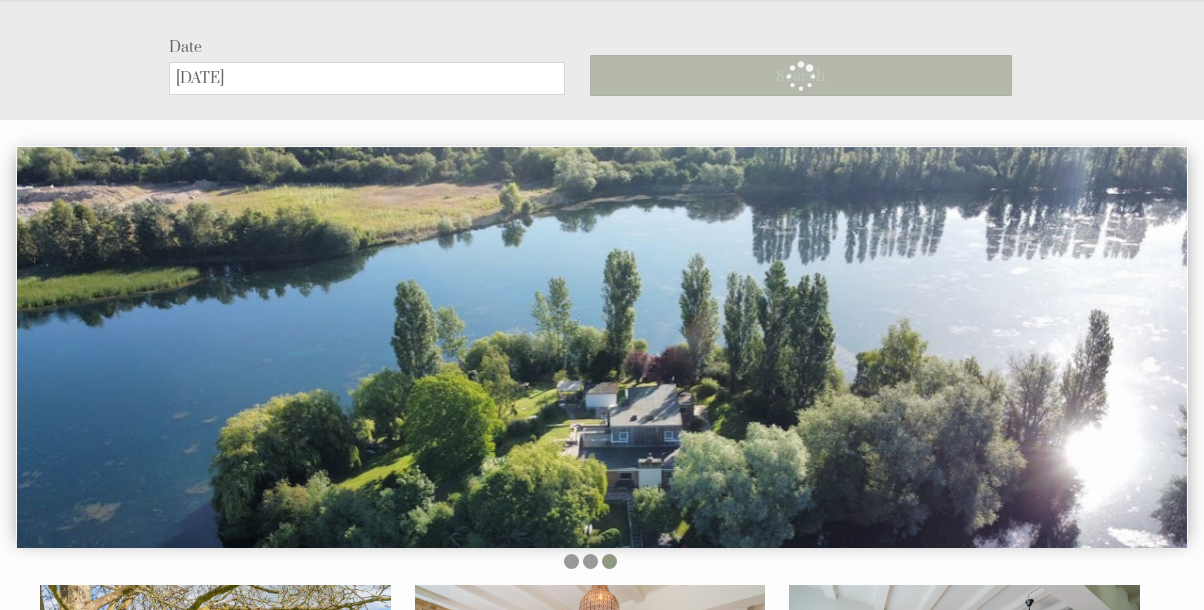scroll, scrollTop: 0, scrollLeft: 0, axis: both 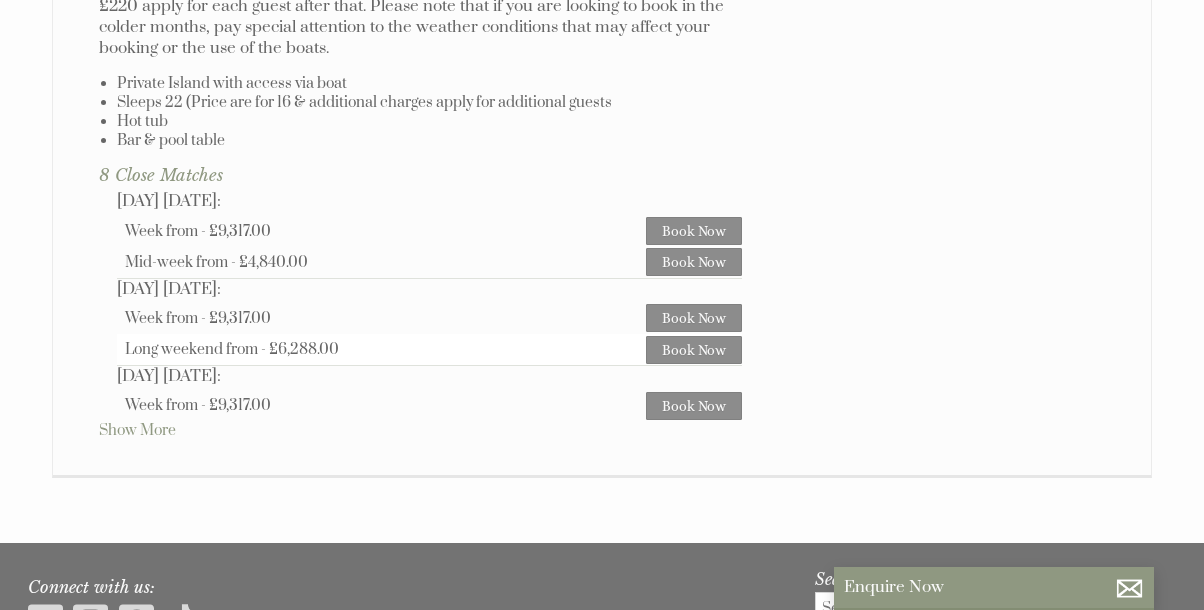 click on "Long weekend from - £6,288.00" at bounding box center (385, 349) 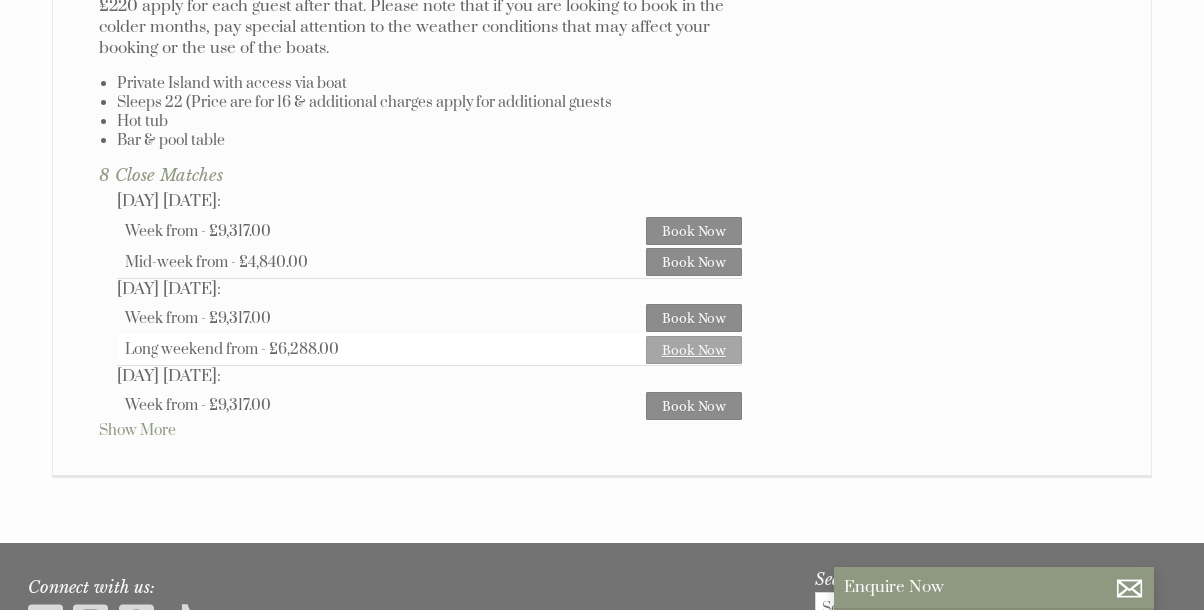 click on "Book Now" at bounding box center [694, 350] 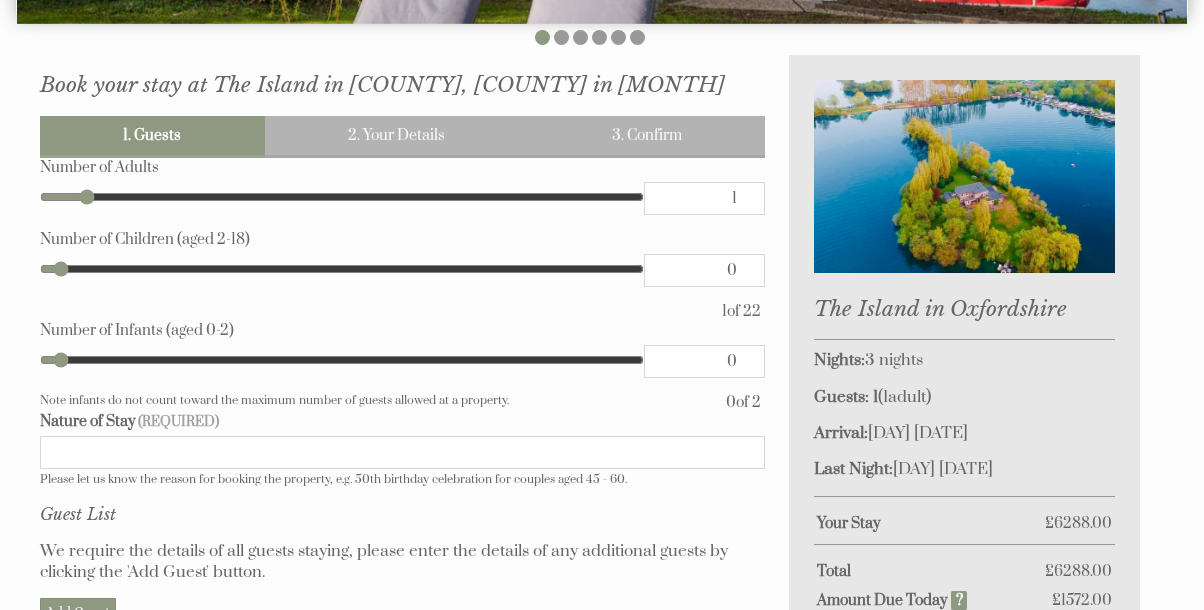 scroll, scrollTop: 640, scrollLeft: 0, axis: vertical 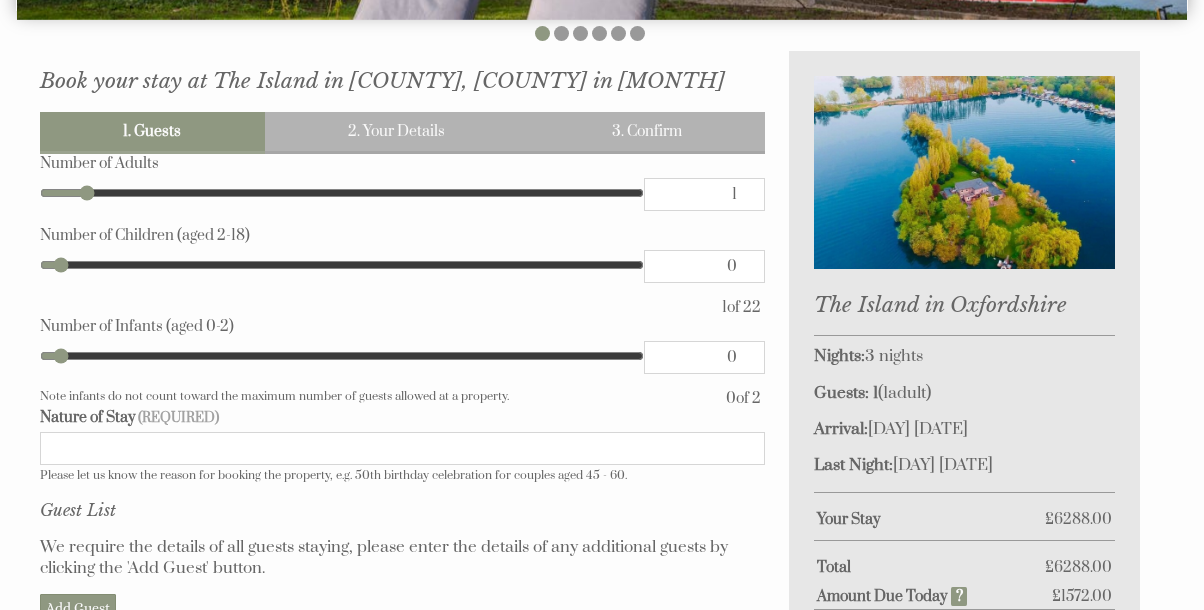 click at bounding box center [342, 193] 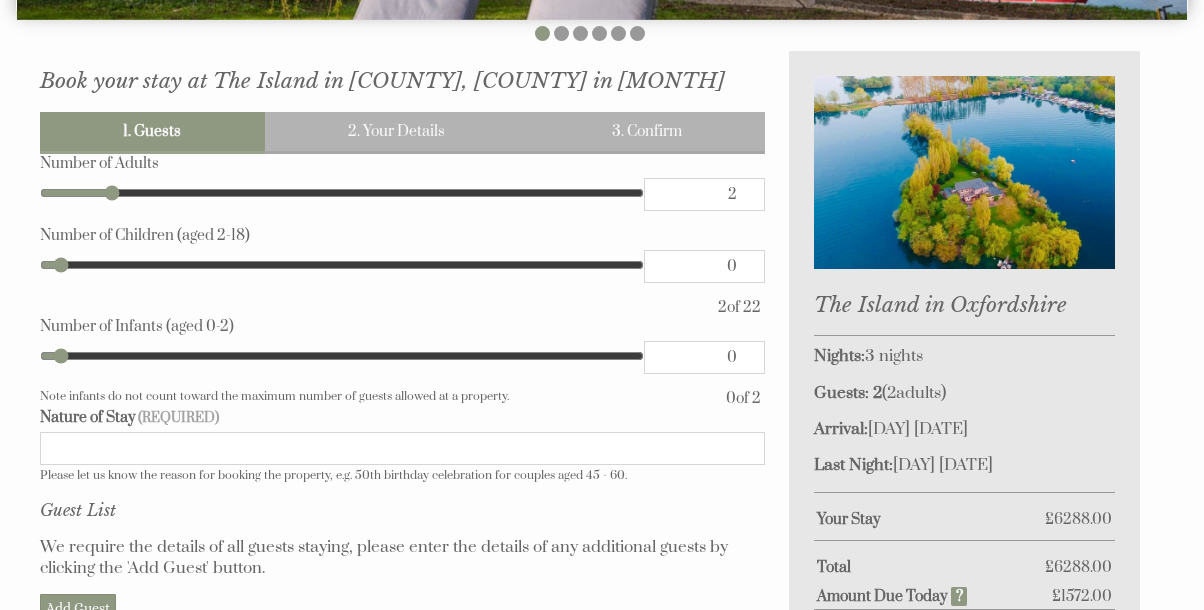 type on "3" 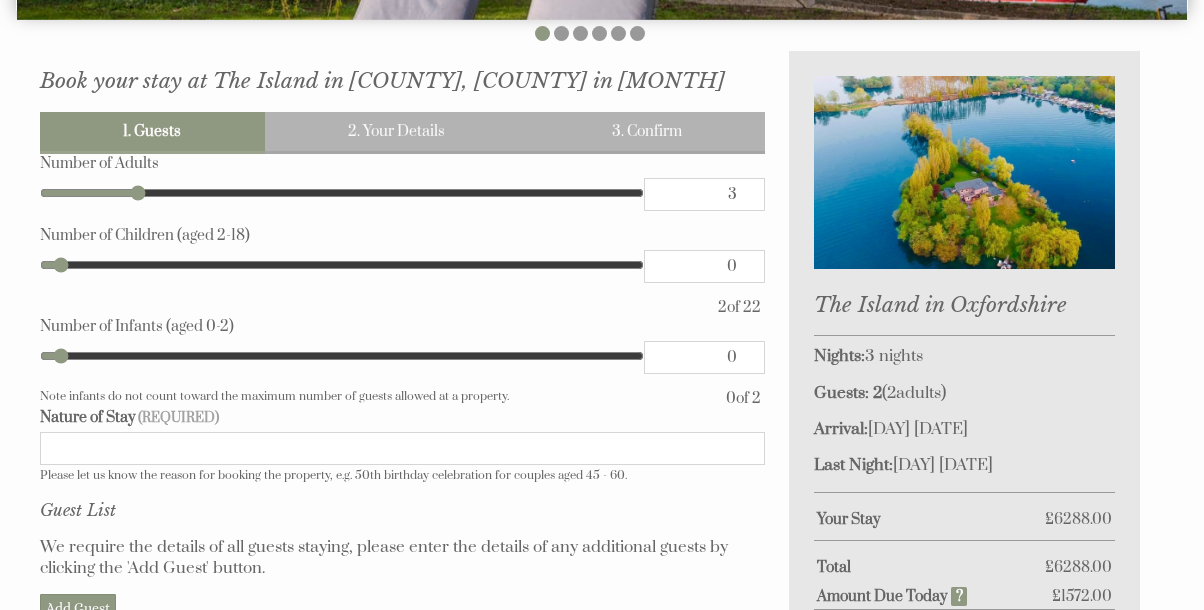 type on "4" 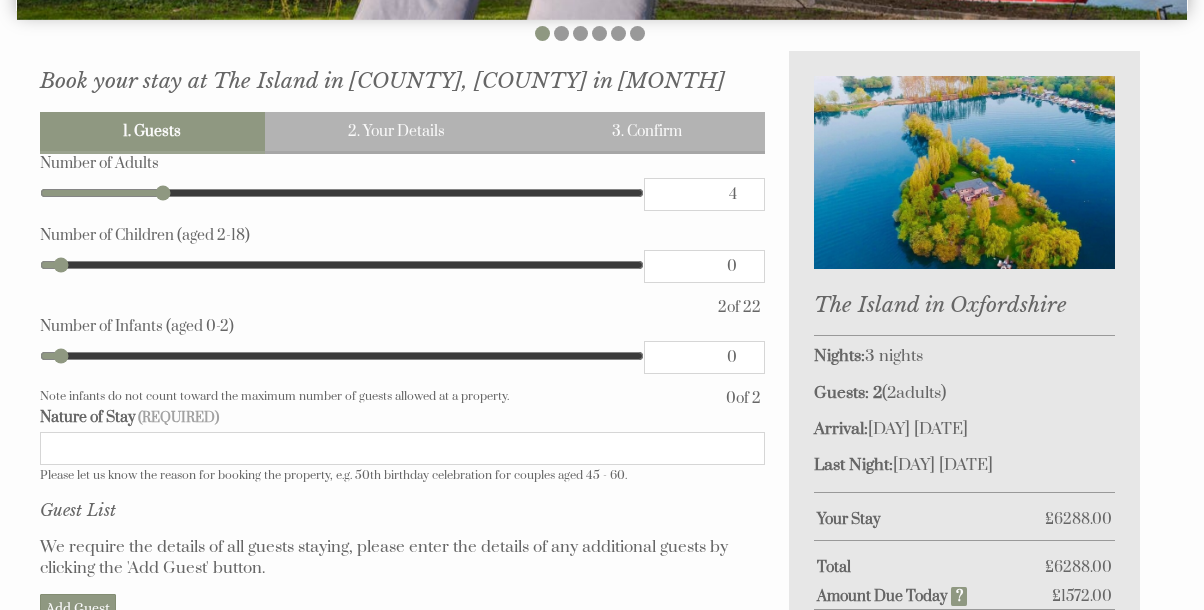 type on "5" 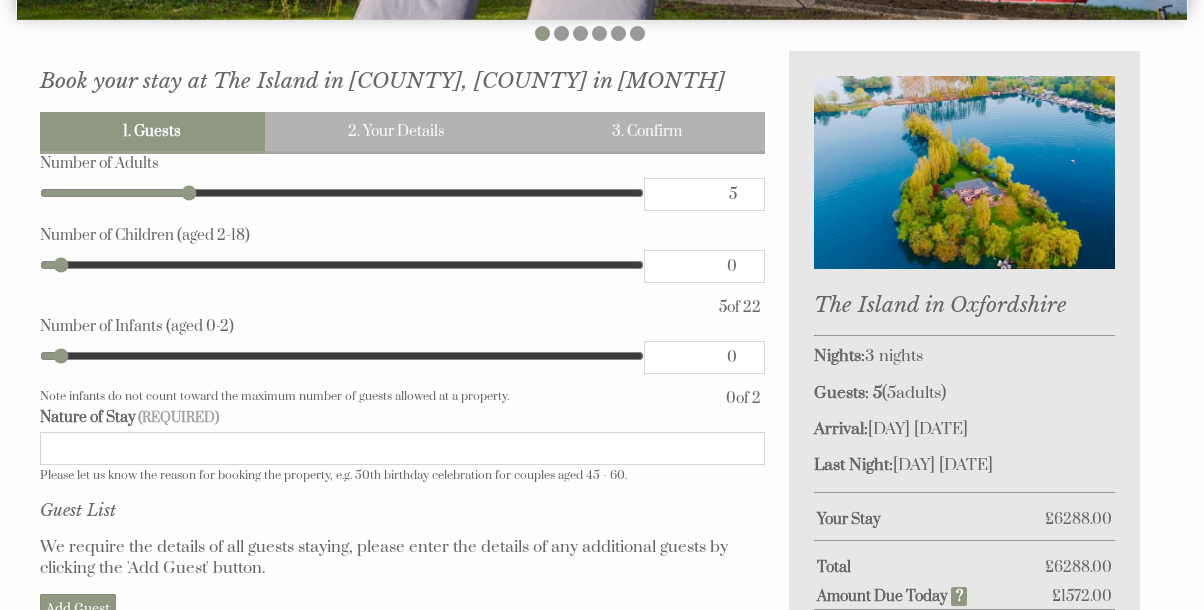 type on "6" 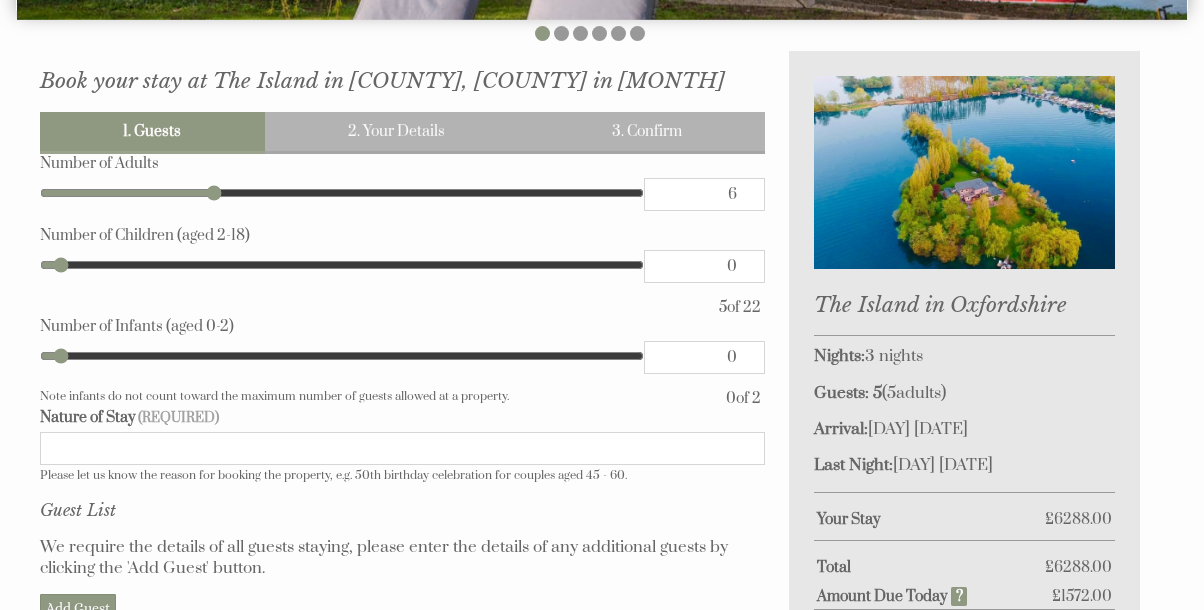 type on "7" 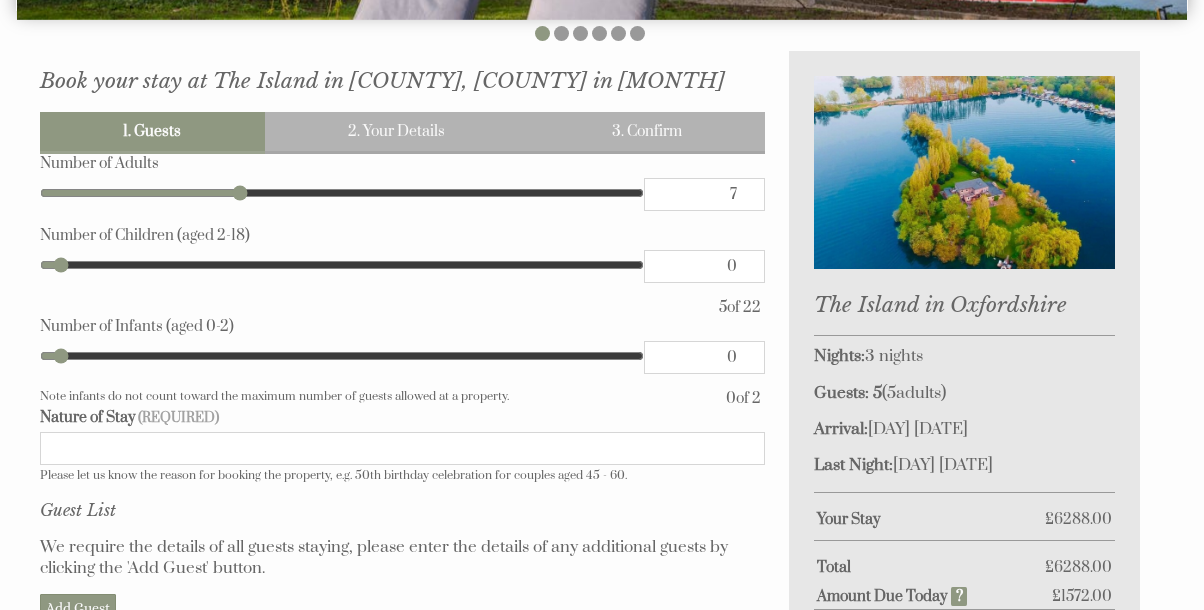 type on "8" 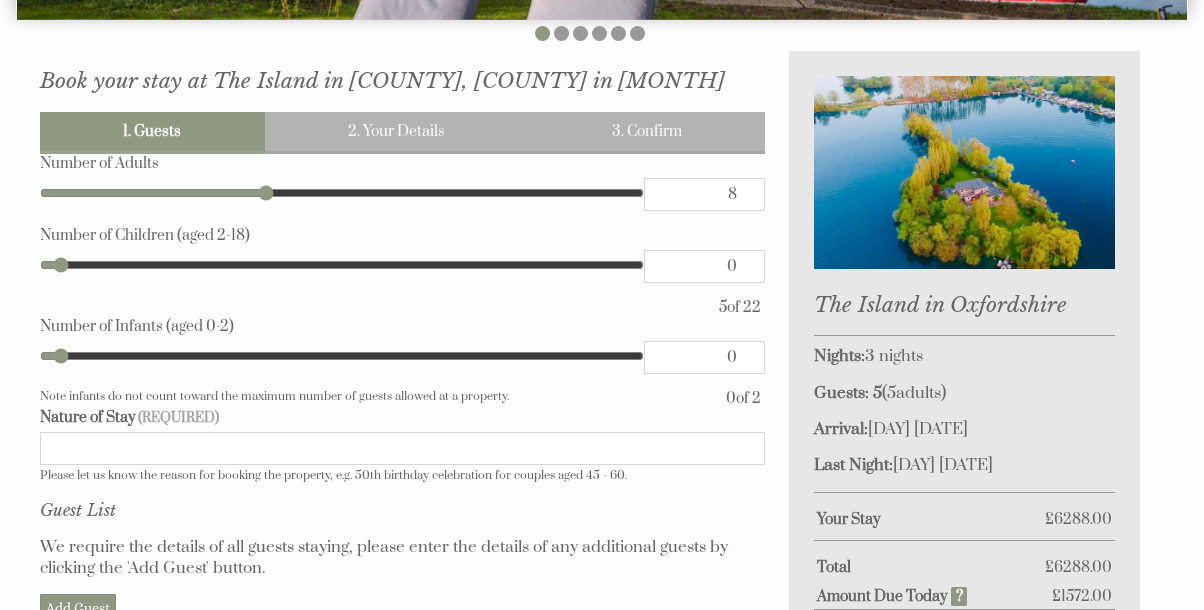 type on "9" 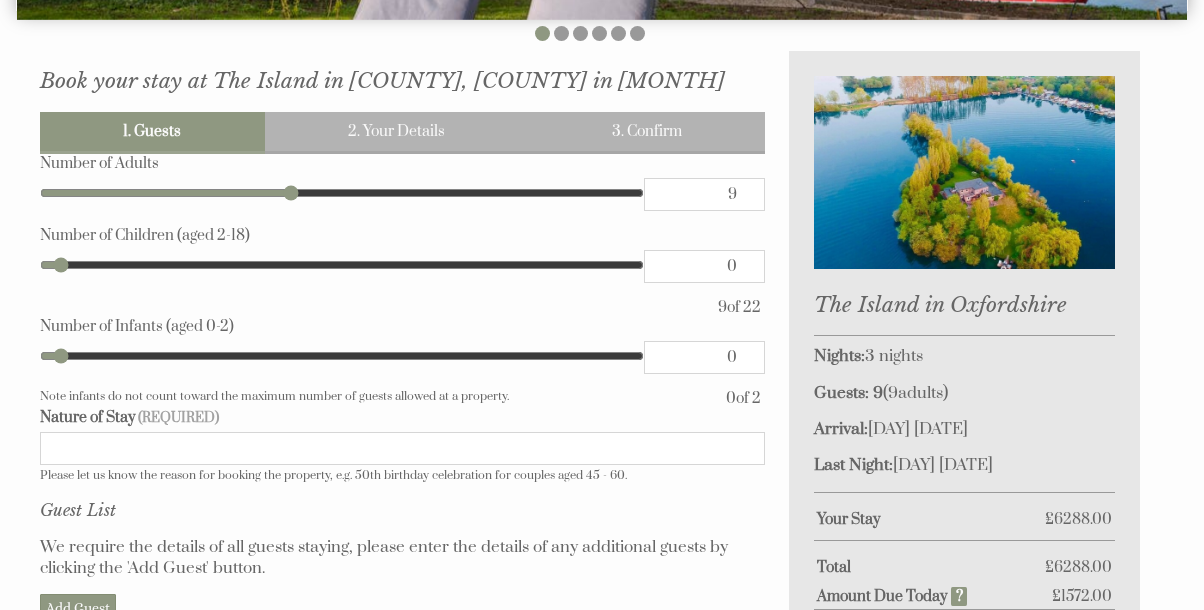 type on "10" 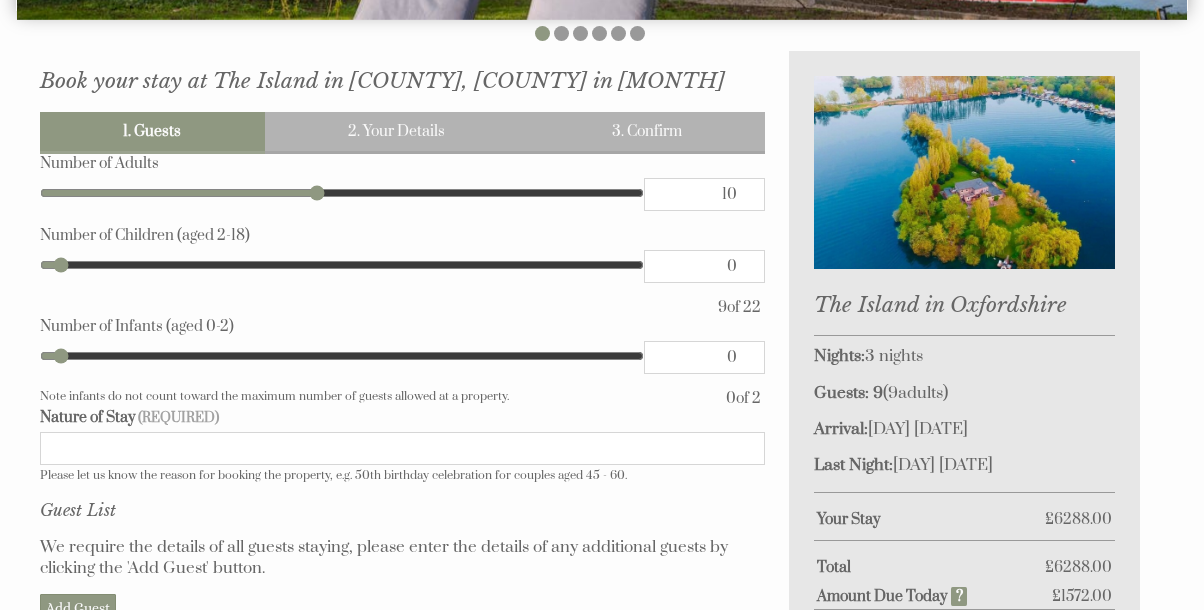 type on "11" 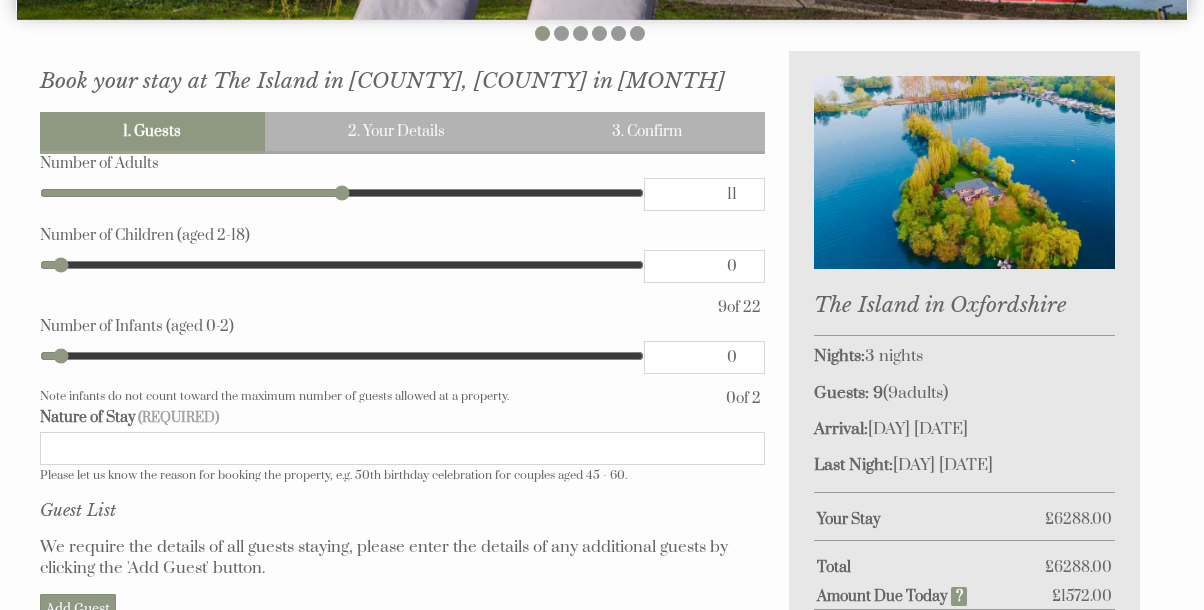 type on "12" 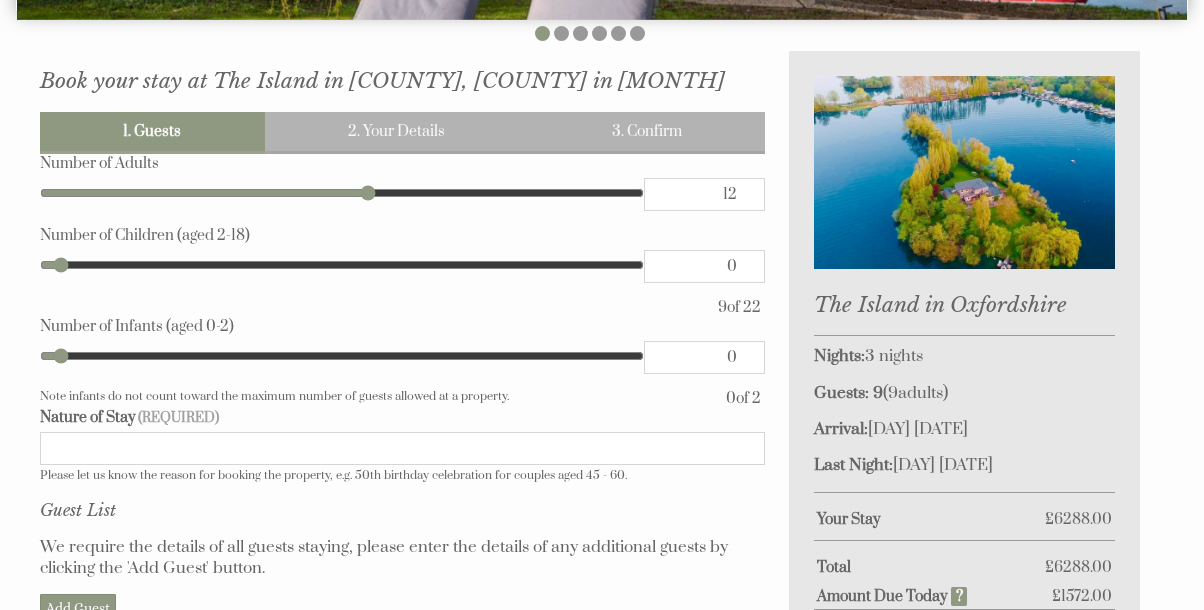 type on "13" 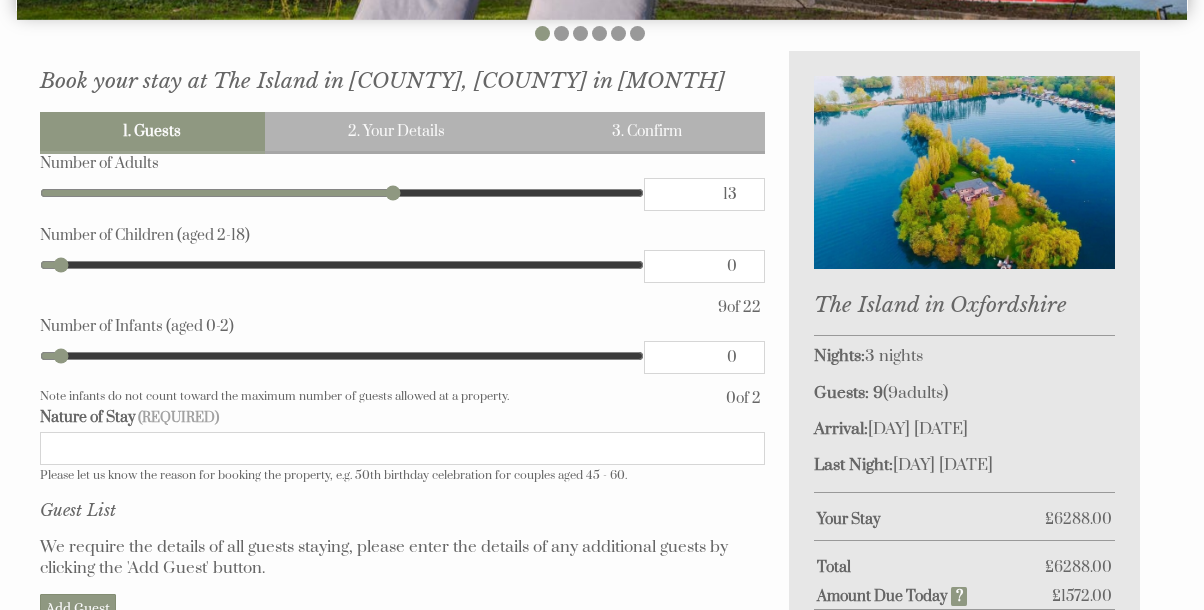 type on "14" 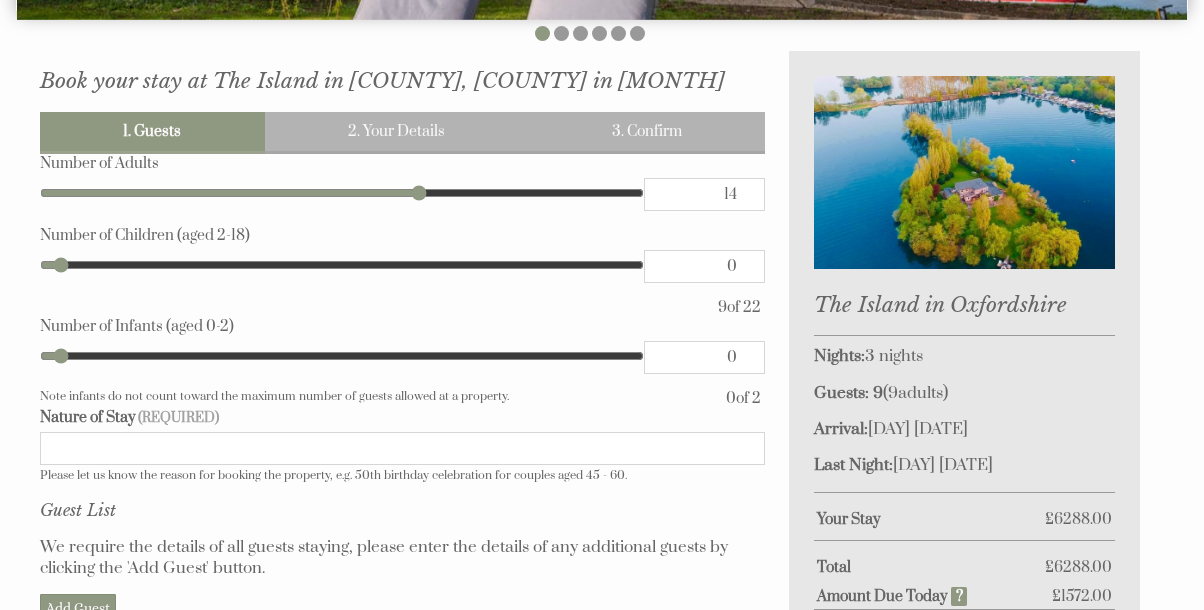 type on "15" 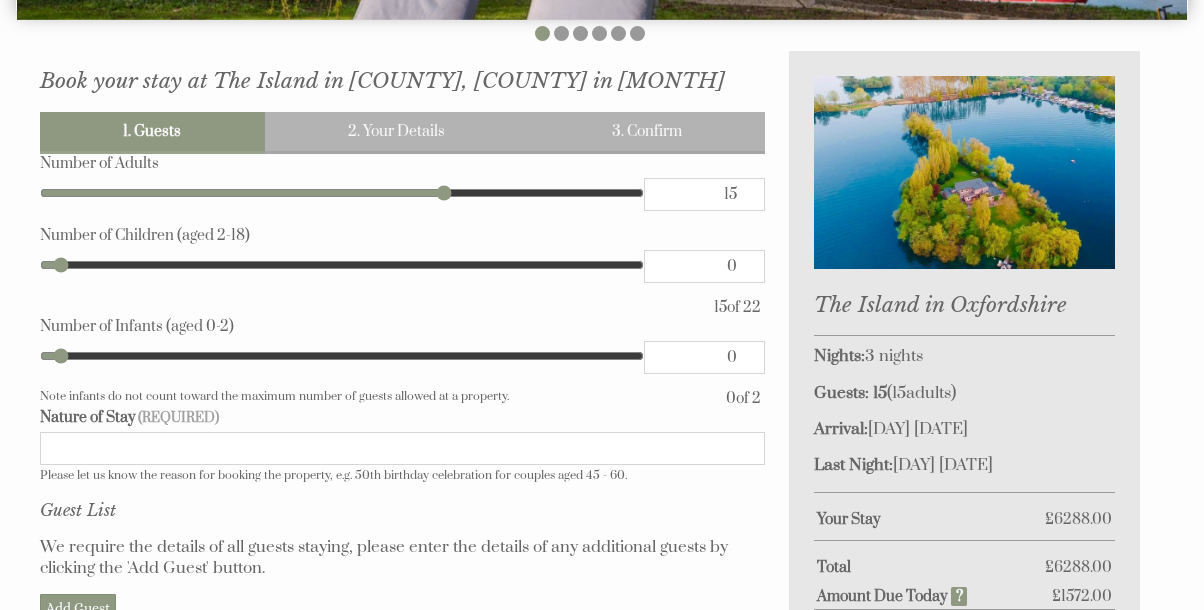 type on "16" 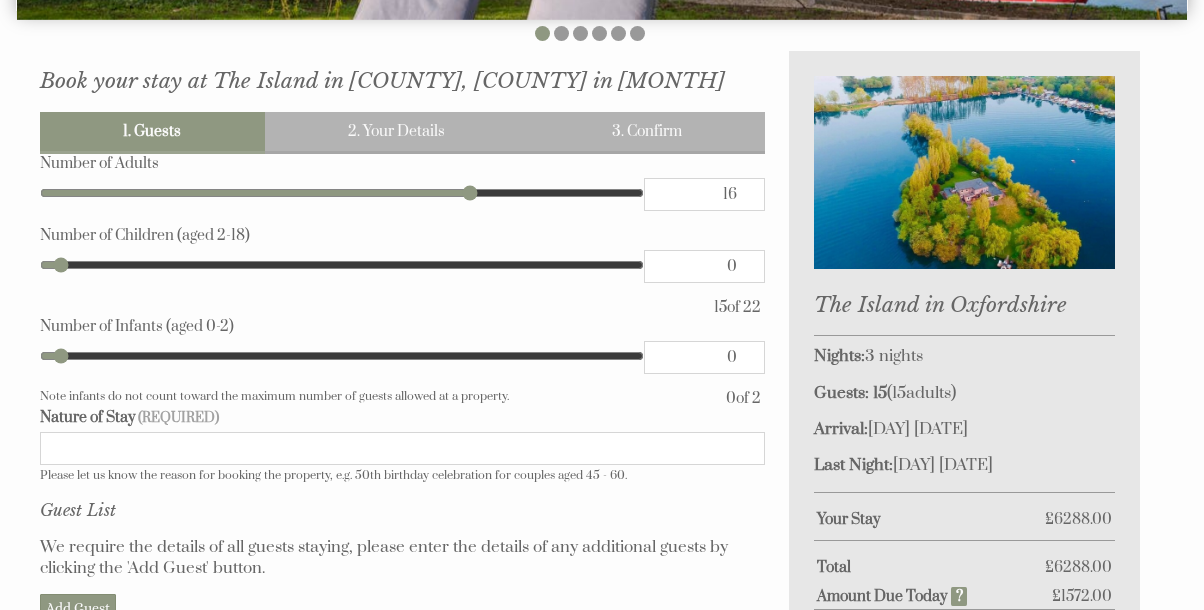type on "17" 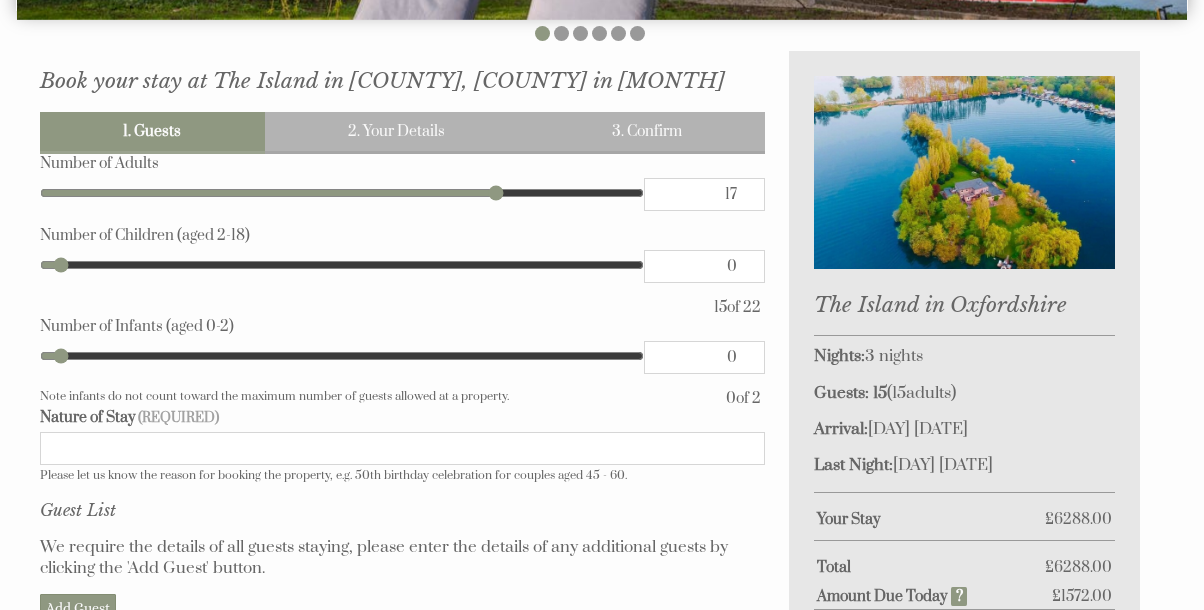 type on "18" 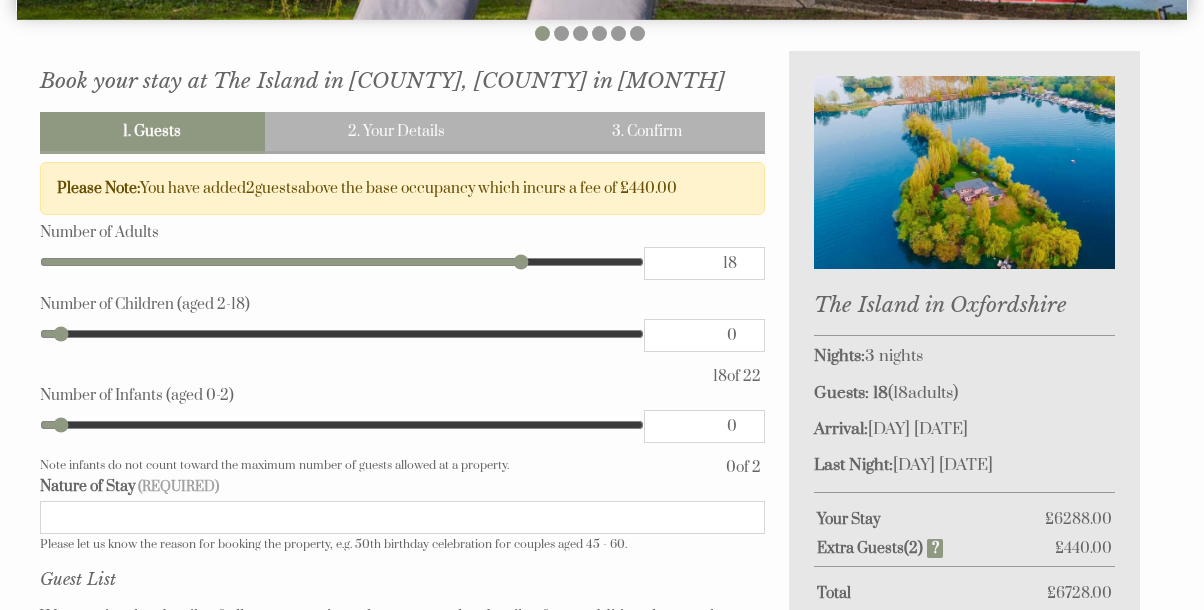 type on "19" 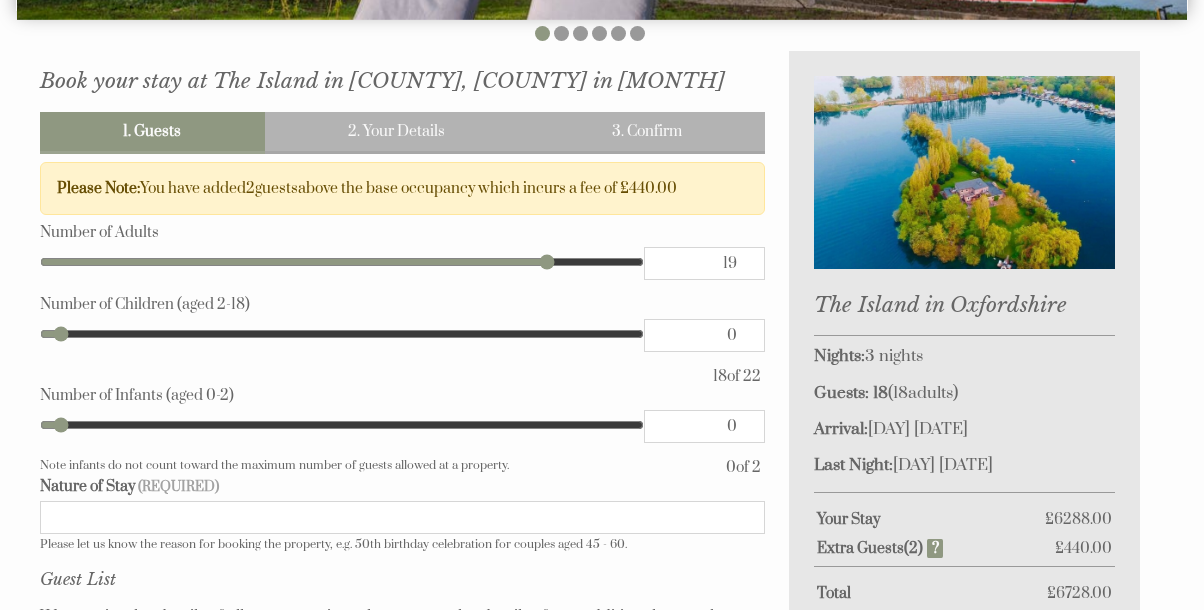type on "20" 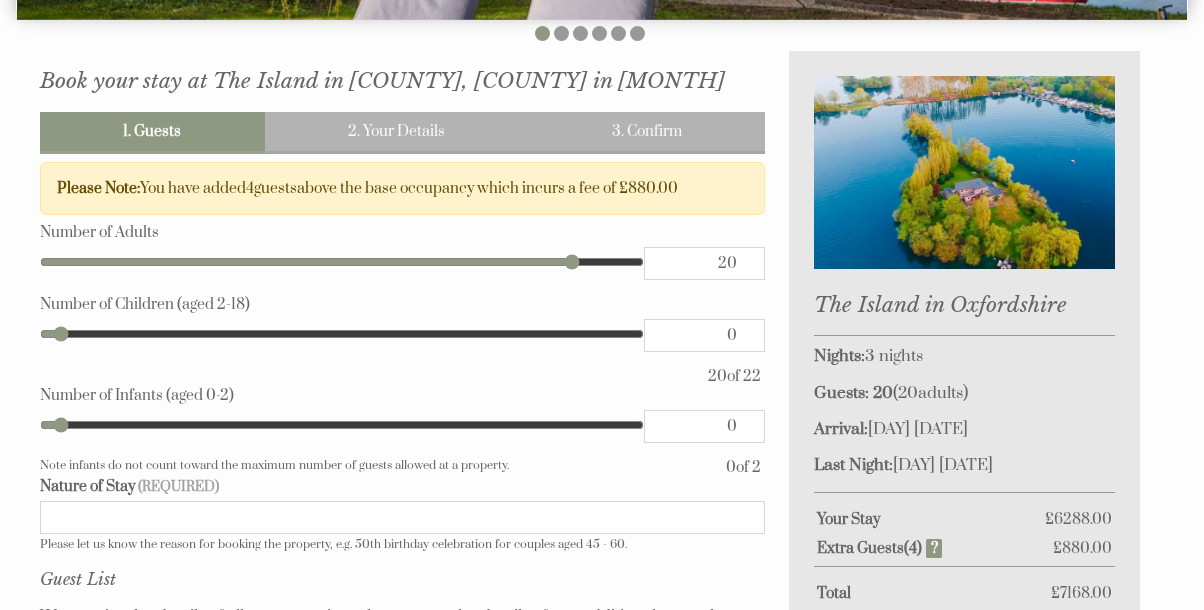 type on "21" 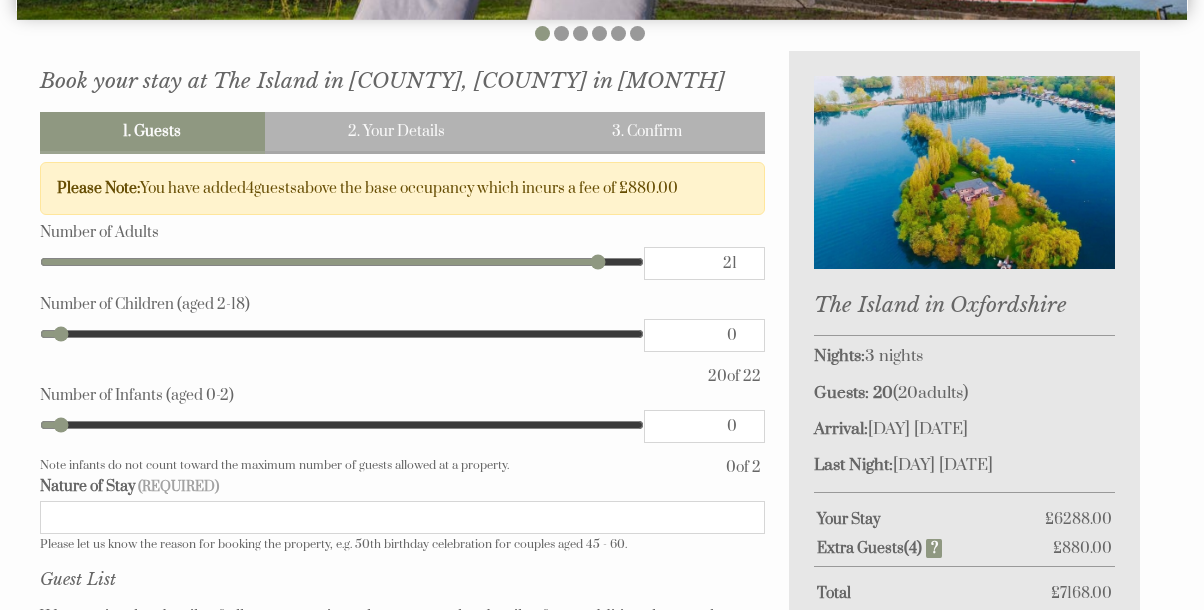 type on "22" 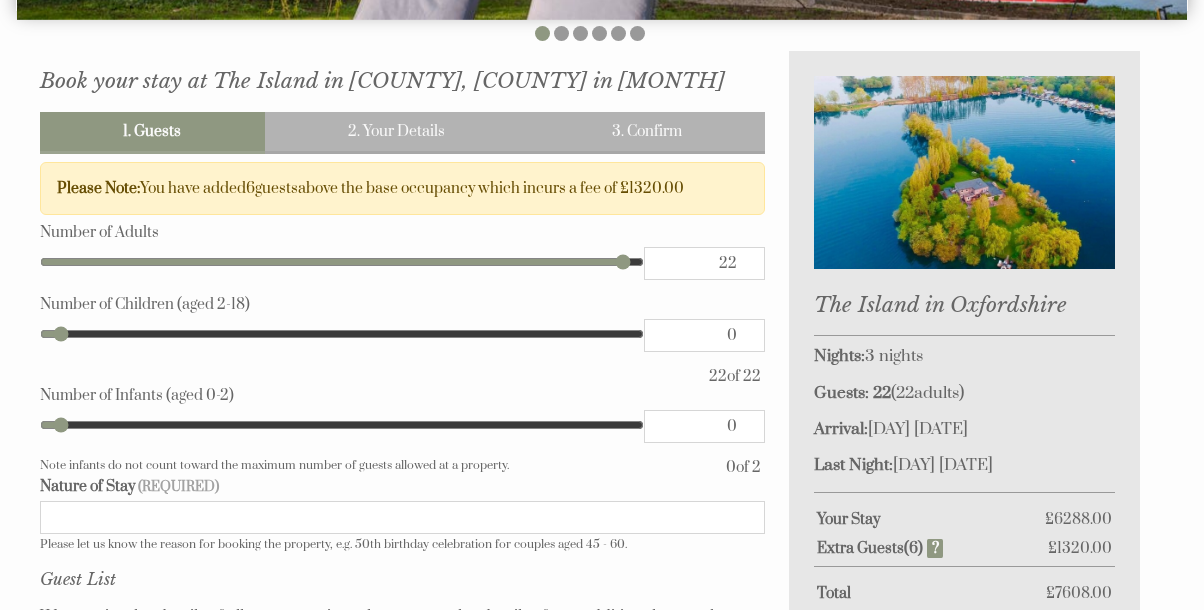 type on "21" 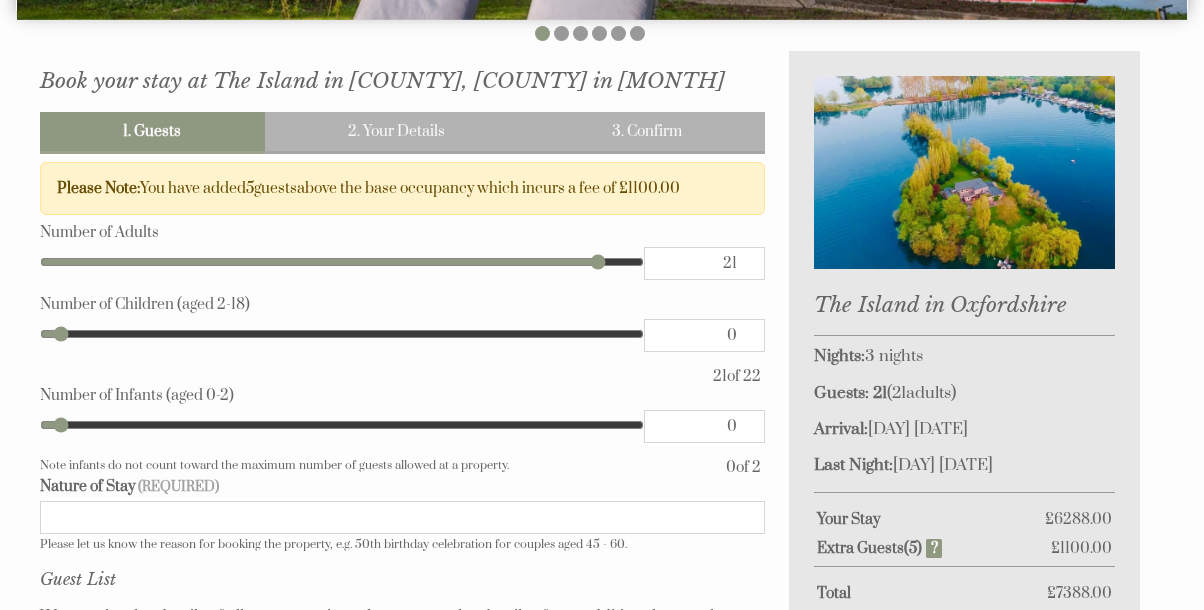type on "20" 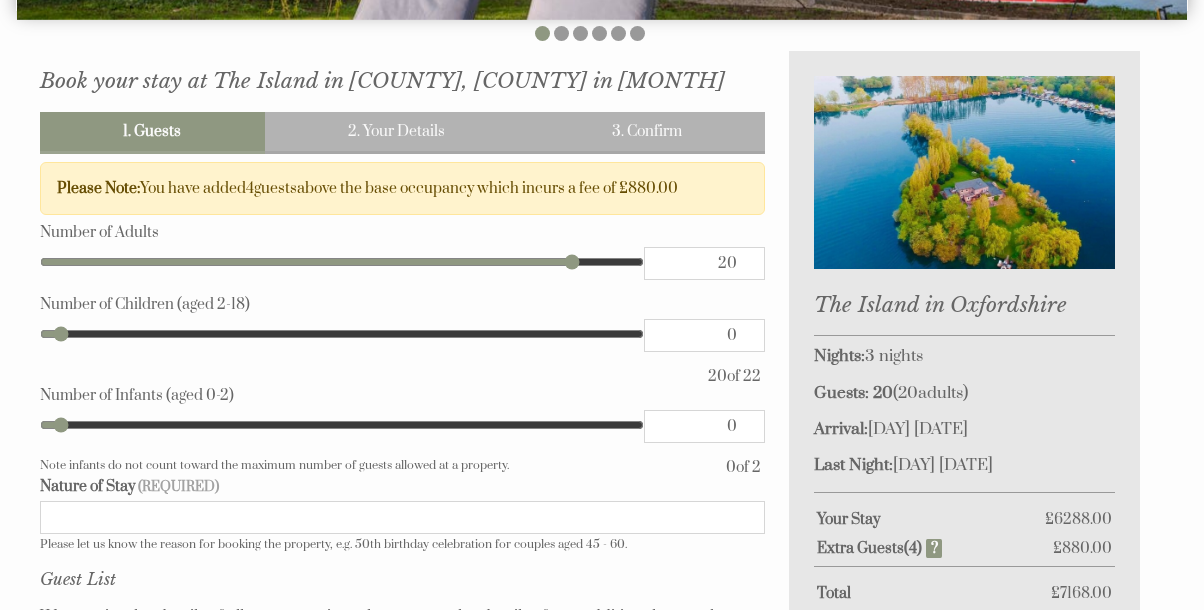 type on "19" 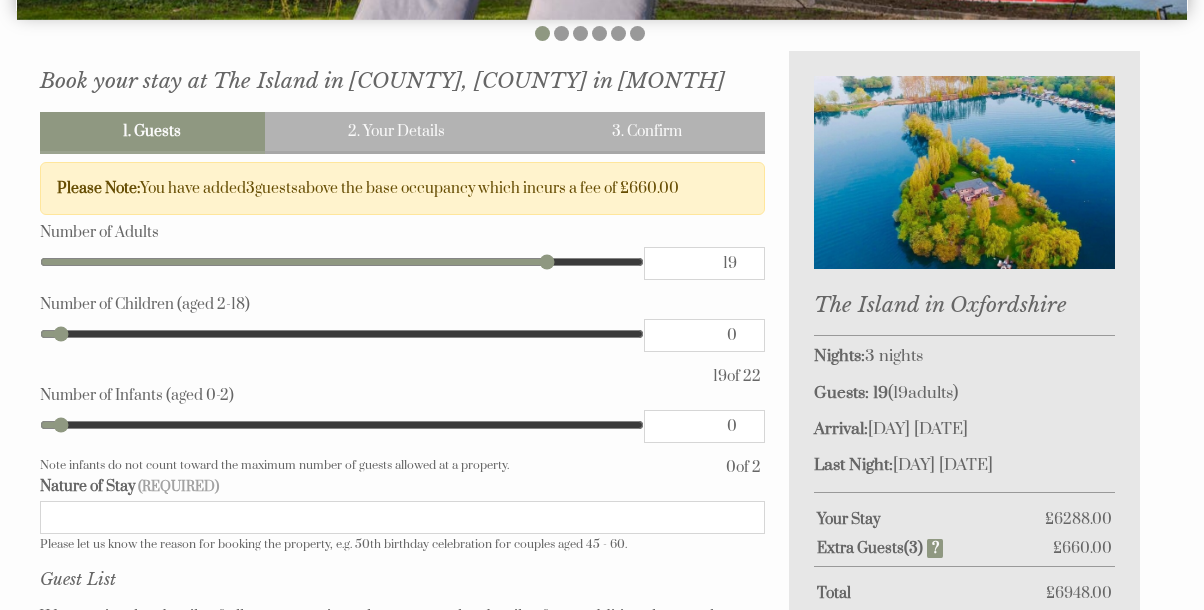 type on "18" 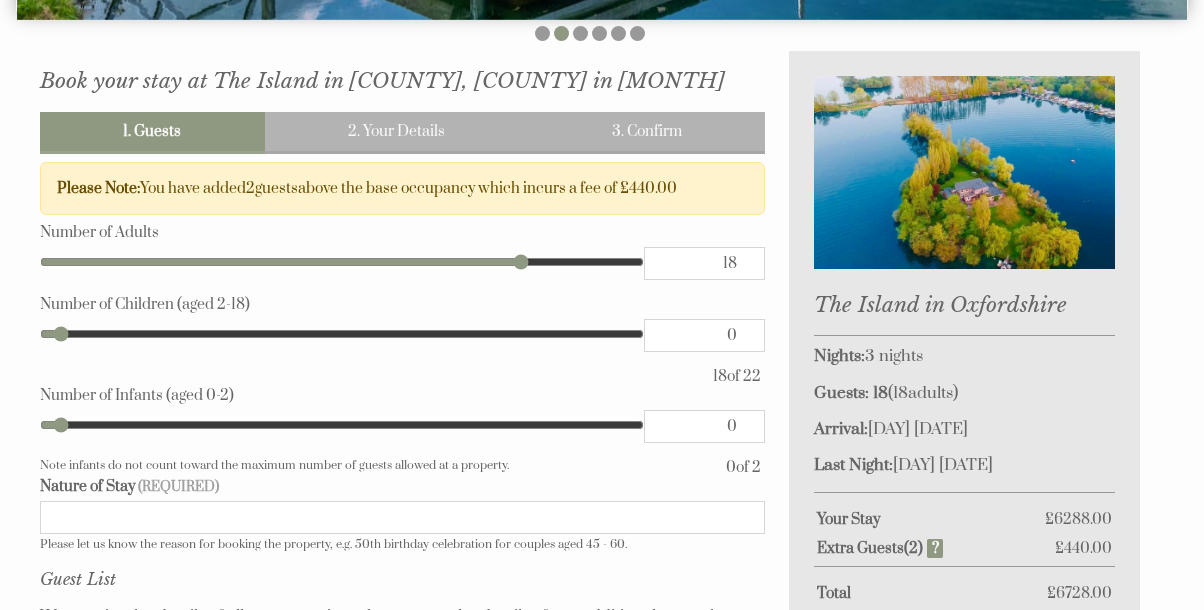 type on "17" 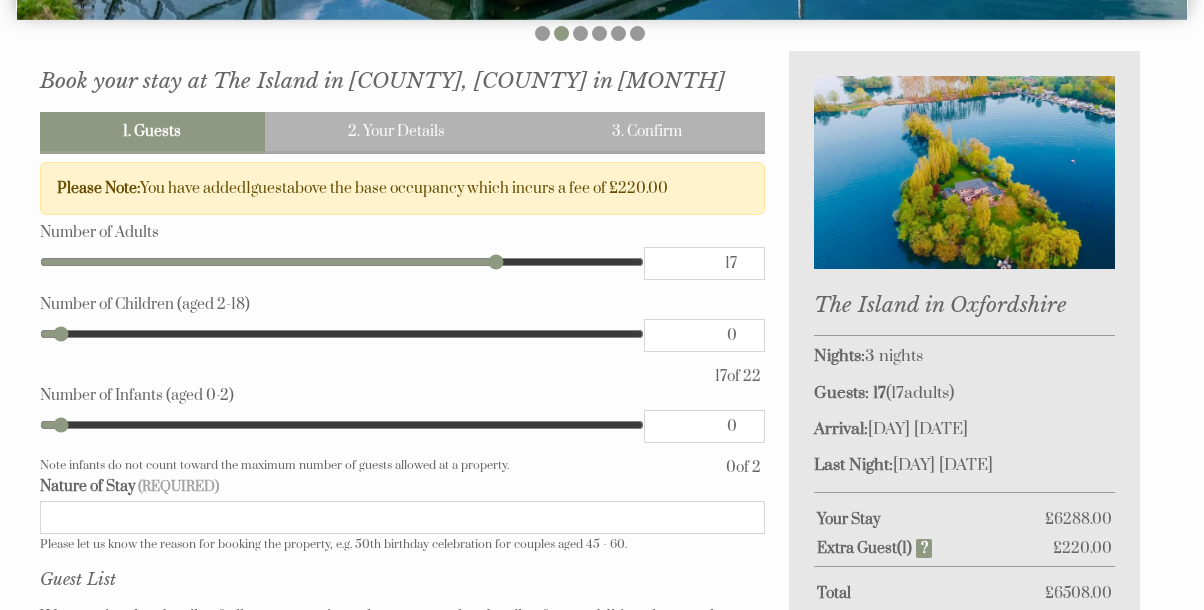 type on "16" 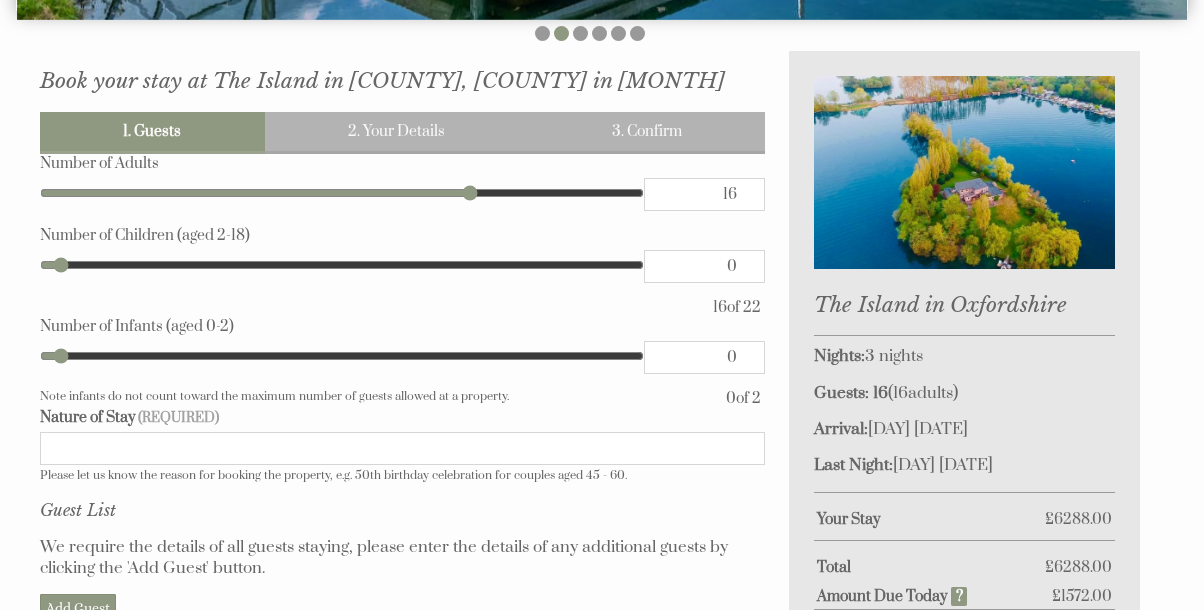 drag, startPoint x: 97, startPoint y: 195, endPoint x: 473, endPoint y: 252, distance: 380.29593 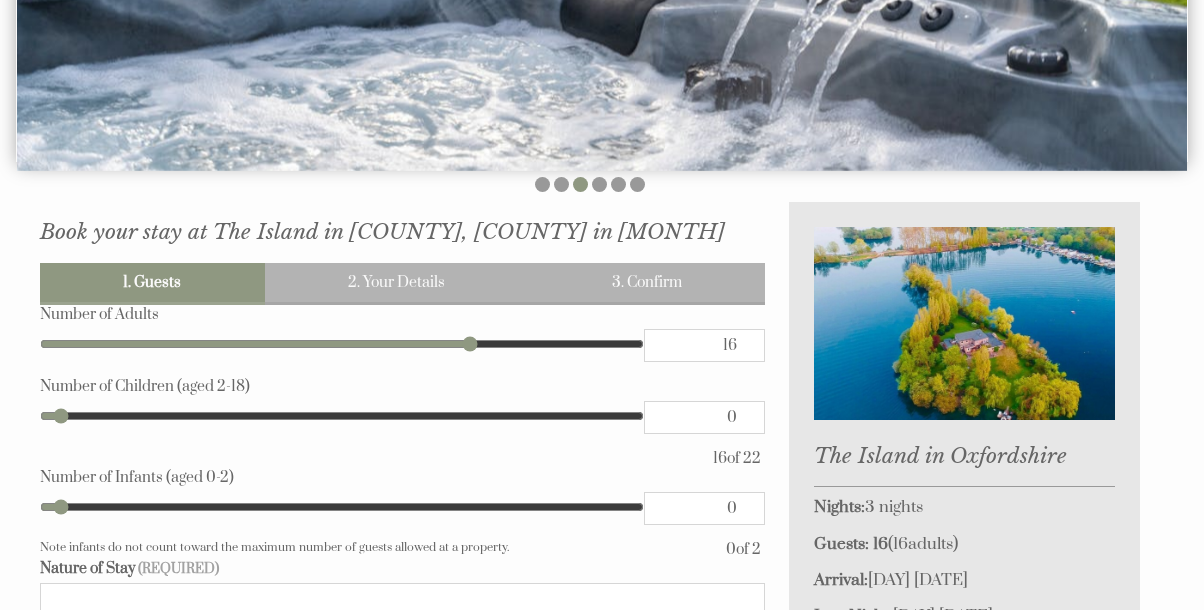 scroll, scrollTop: 0, scrollLeft: 0, axis: both 